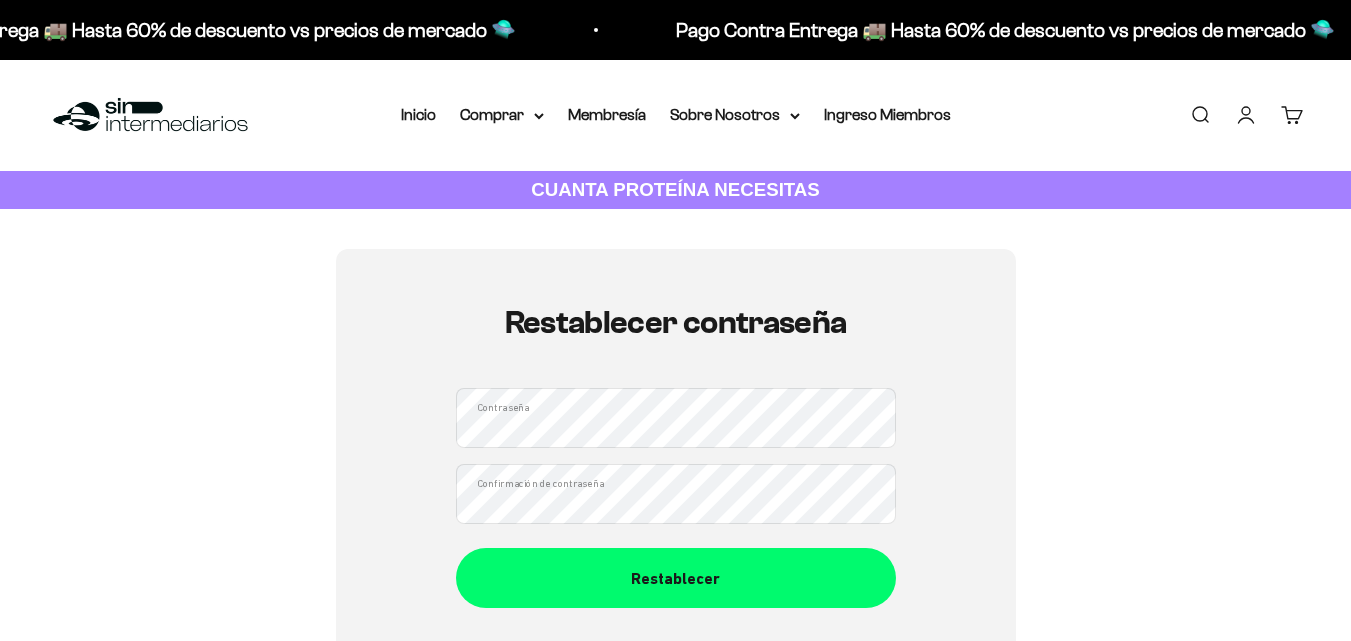 scroll, scrollTop: 0, scrollLeft: 0, axis: both 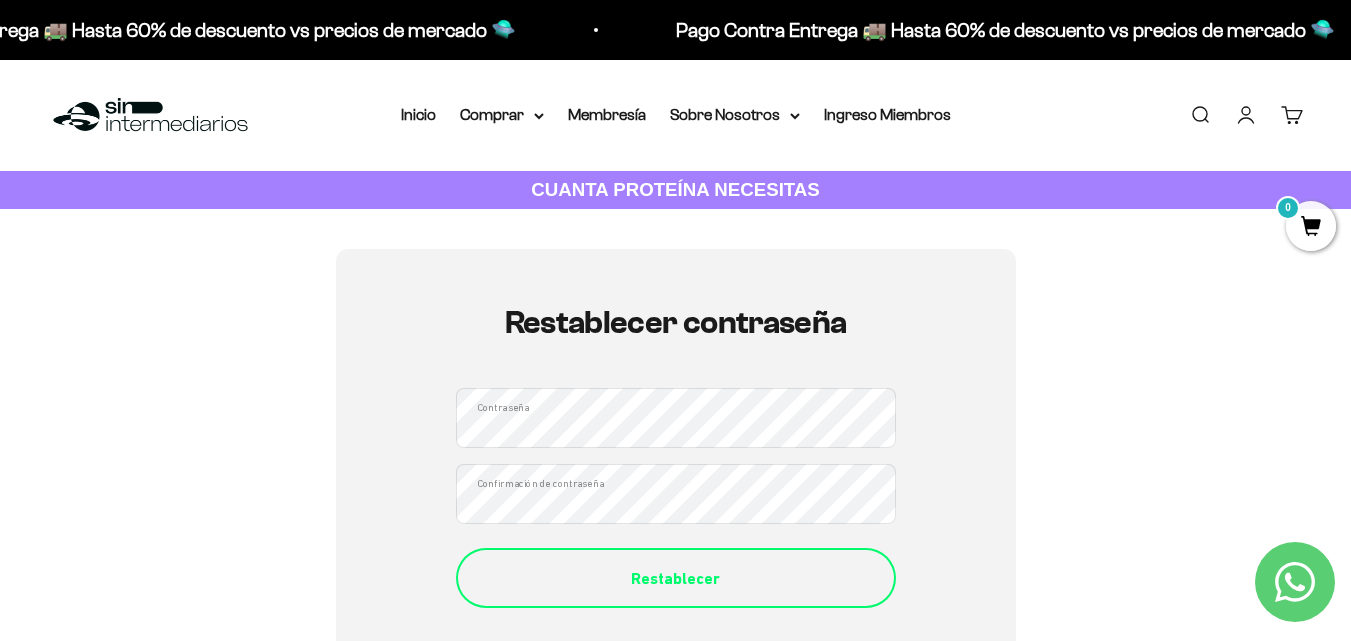 click on "Restablecer" at bounding box center (676, 579) 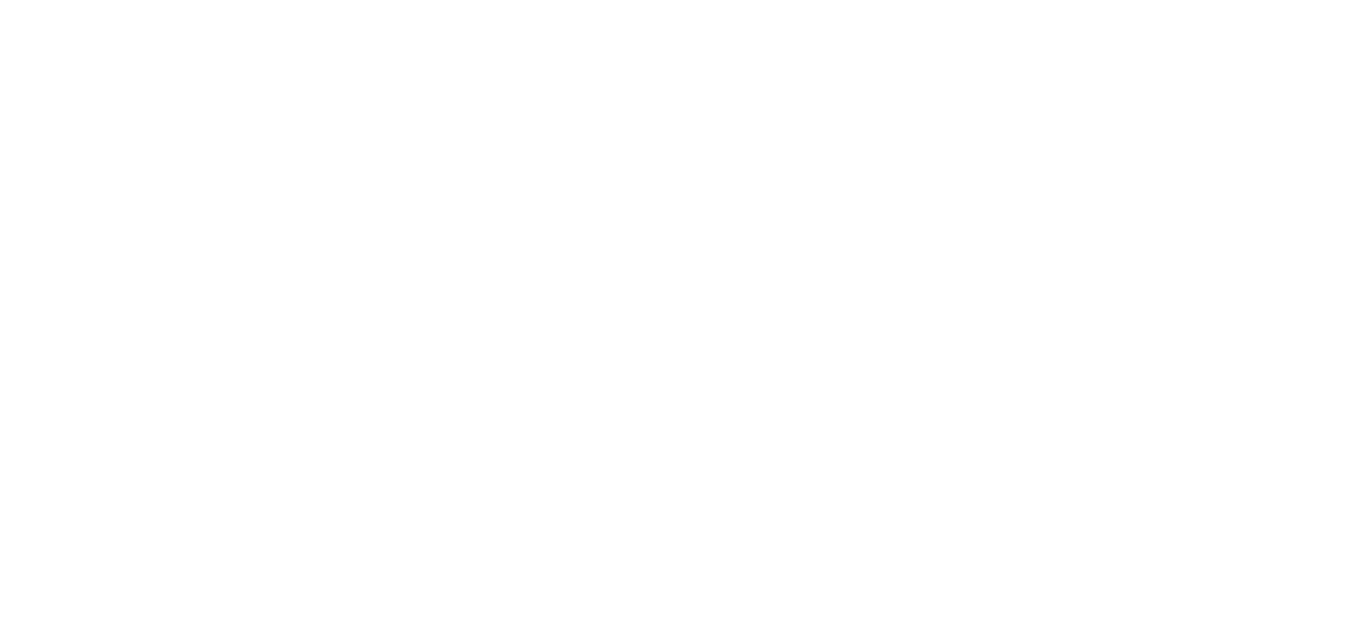 scroll, scrollTop: 0, scrollLeft: 0, axis: both 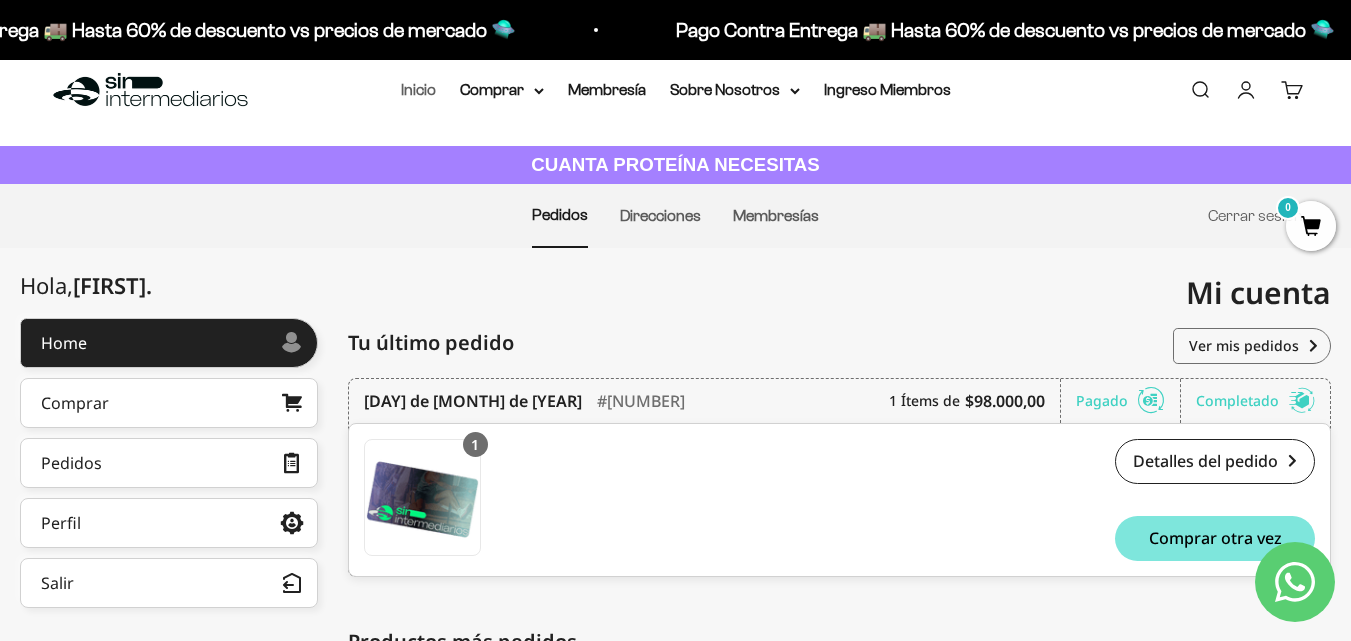 click on "Inicio" at bounding box center [418, 89] 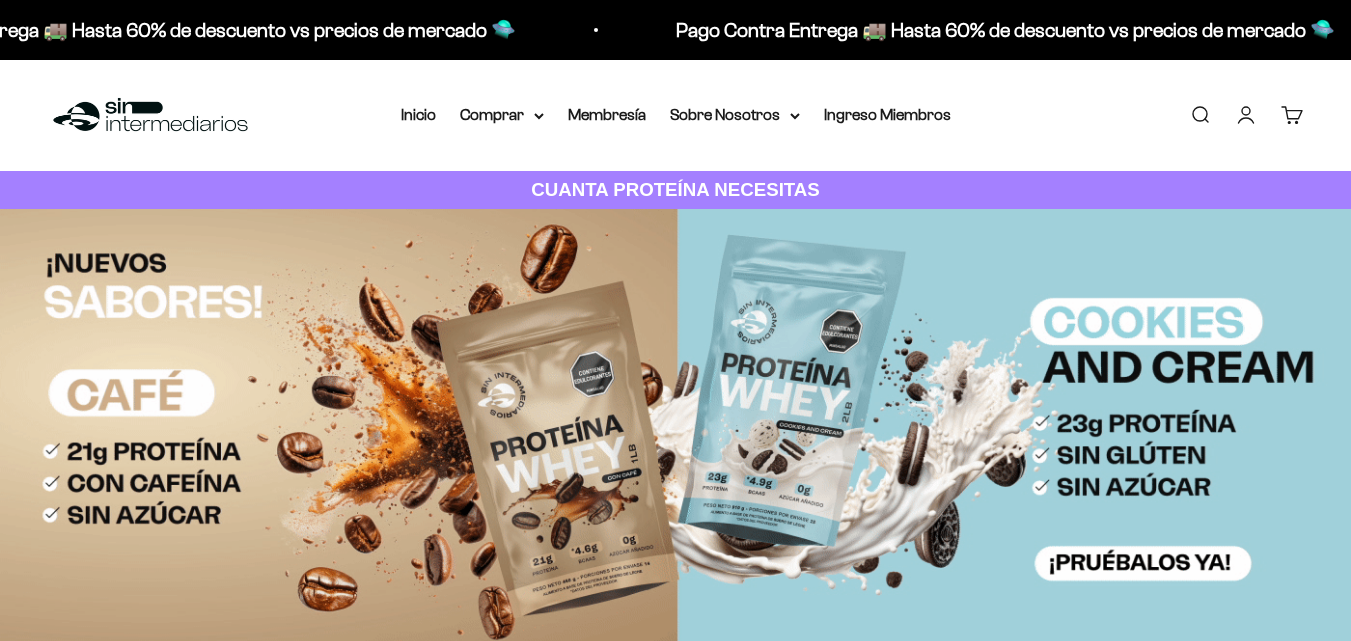scroll, scrollTop: 0, scrollLeft: 0, axis: both 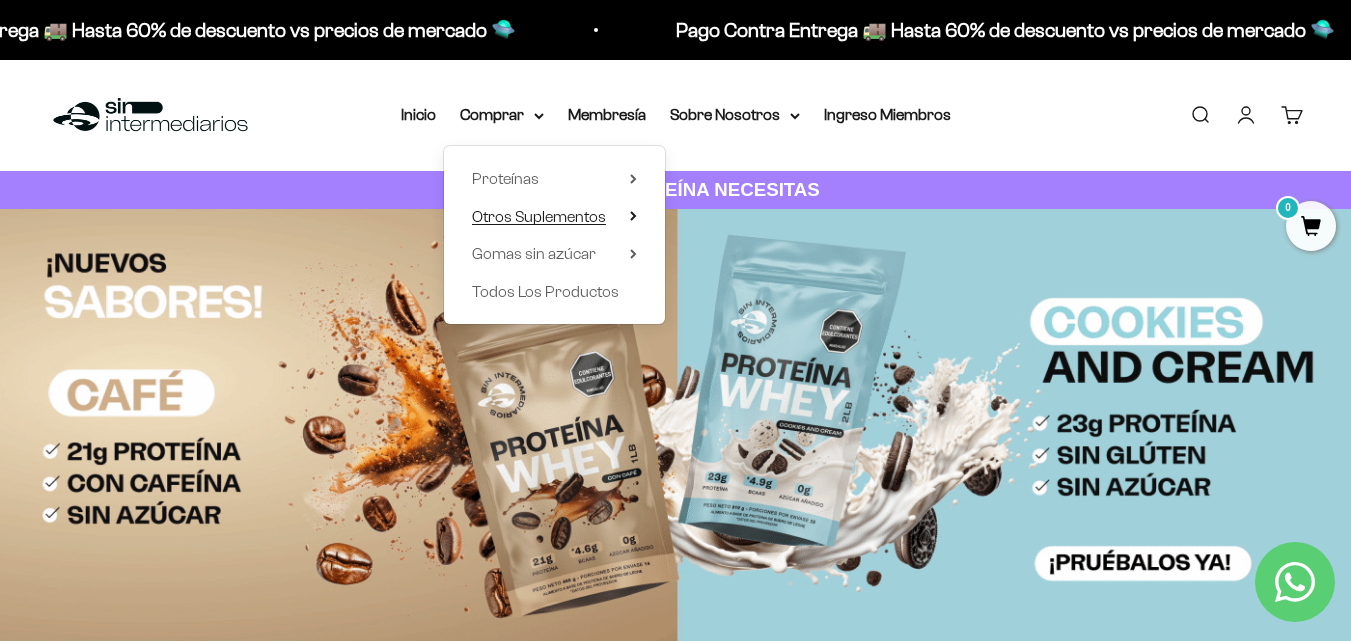 click on "Otros Suplementos" at bounding box center [539, 216] 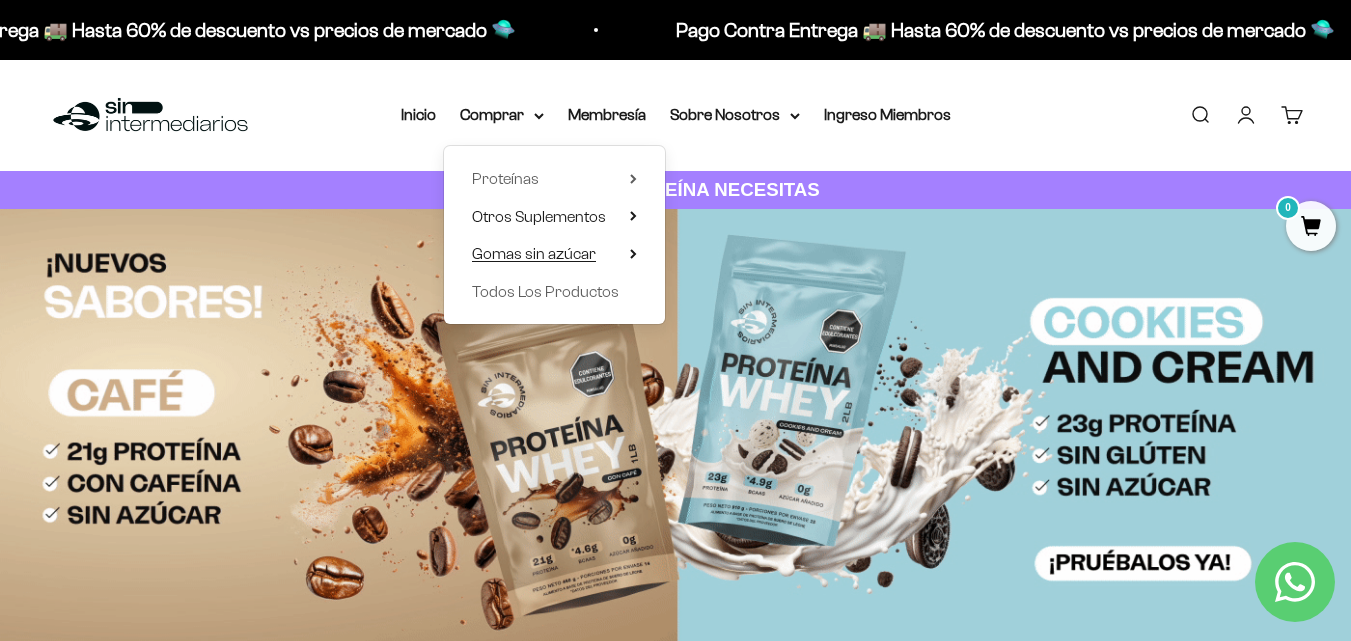 click on "Gomas sin azúcar" at bounding box center (554, 254) 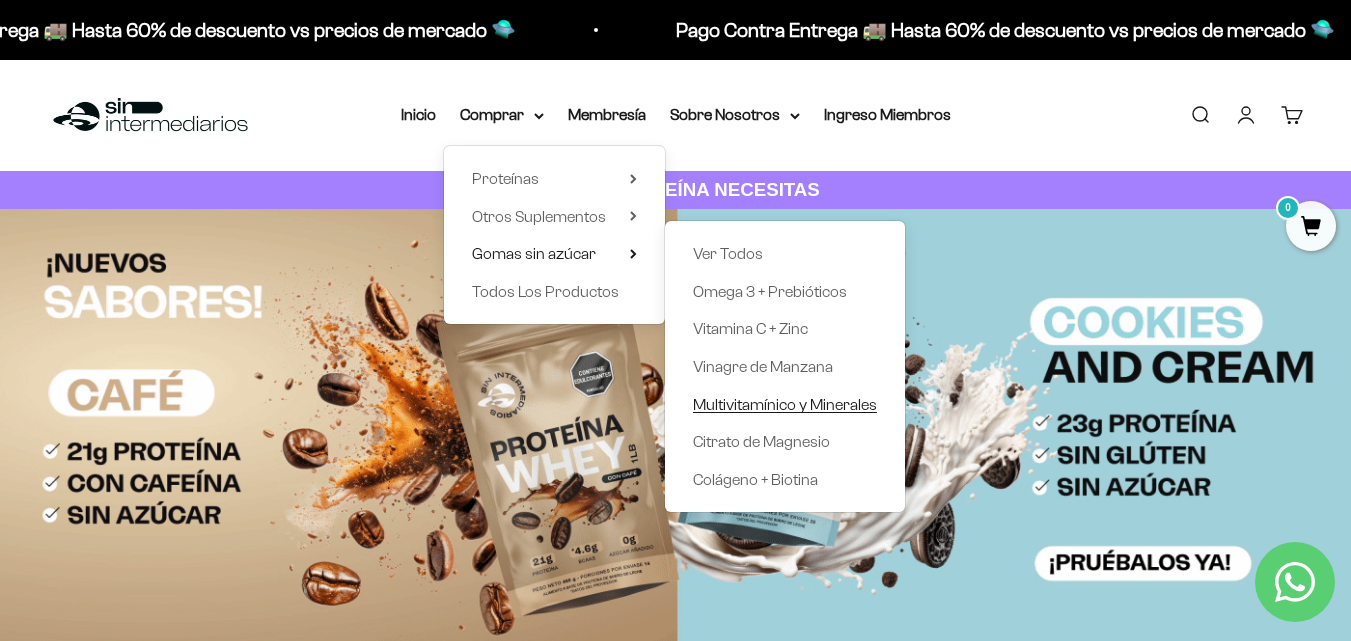 click on "Multivitamínico y Minerales" at bounding box center (785, 404) 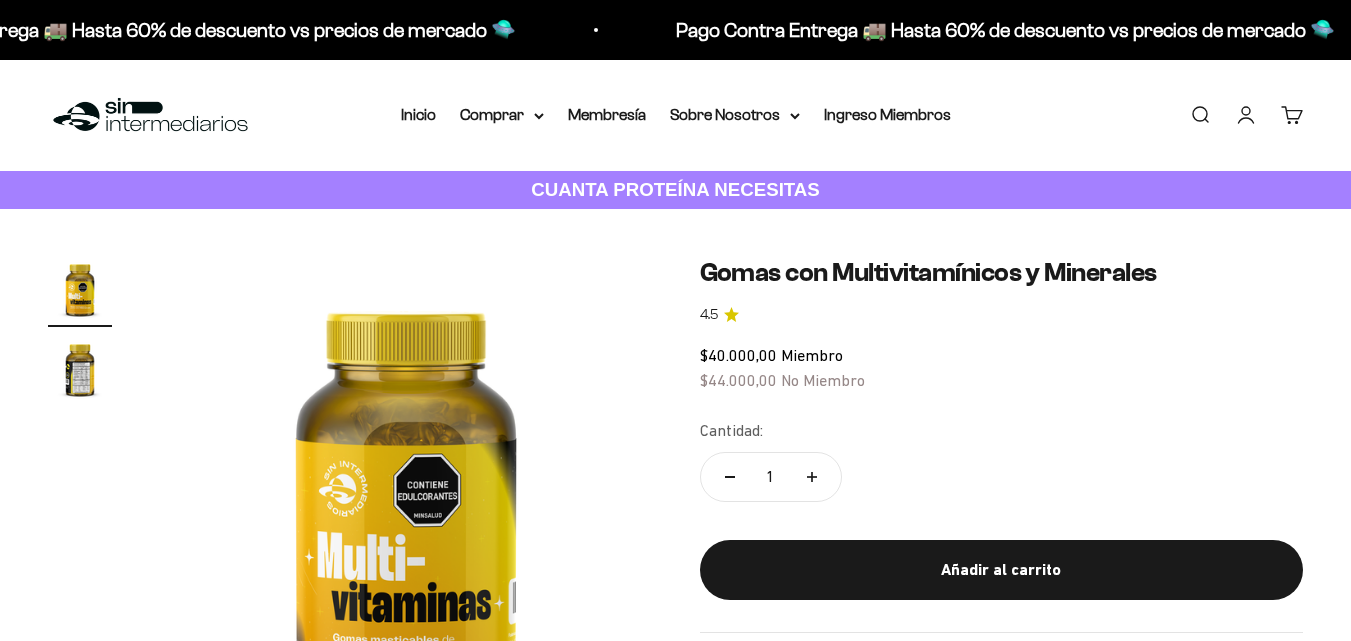 scroll, scrollTop: 0, scrollLeft: 0, axis: both 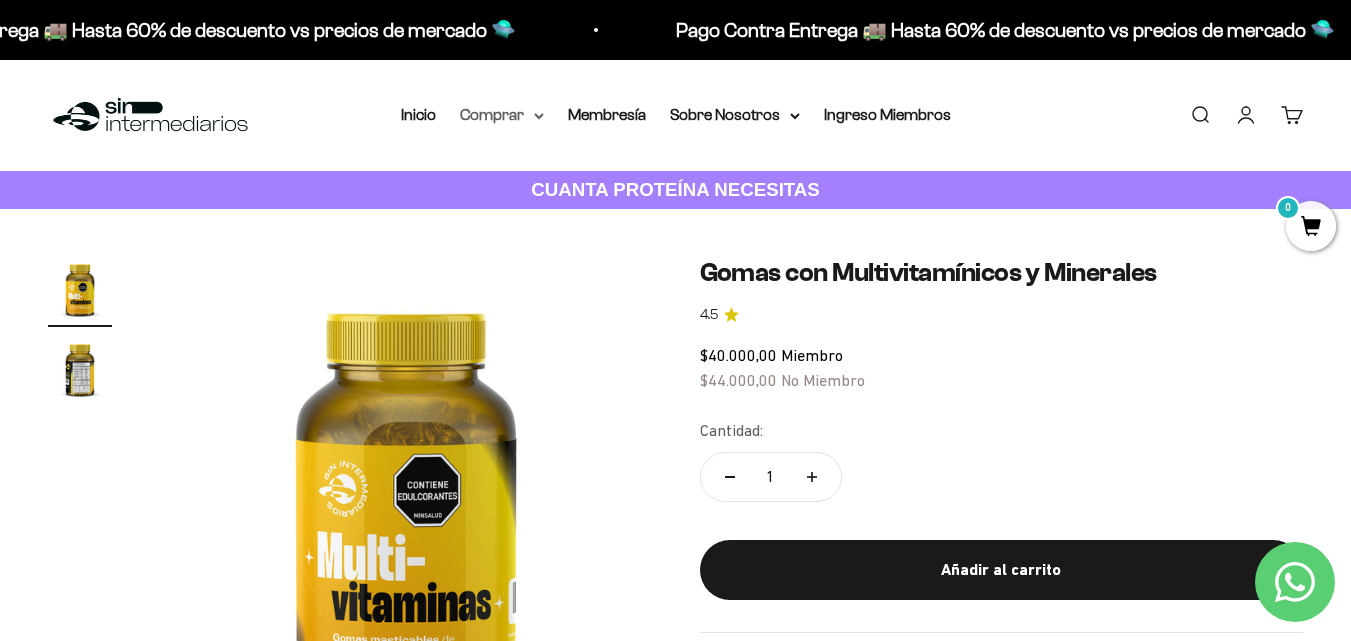 click on "Comprar" at bounding box center (502, 115) 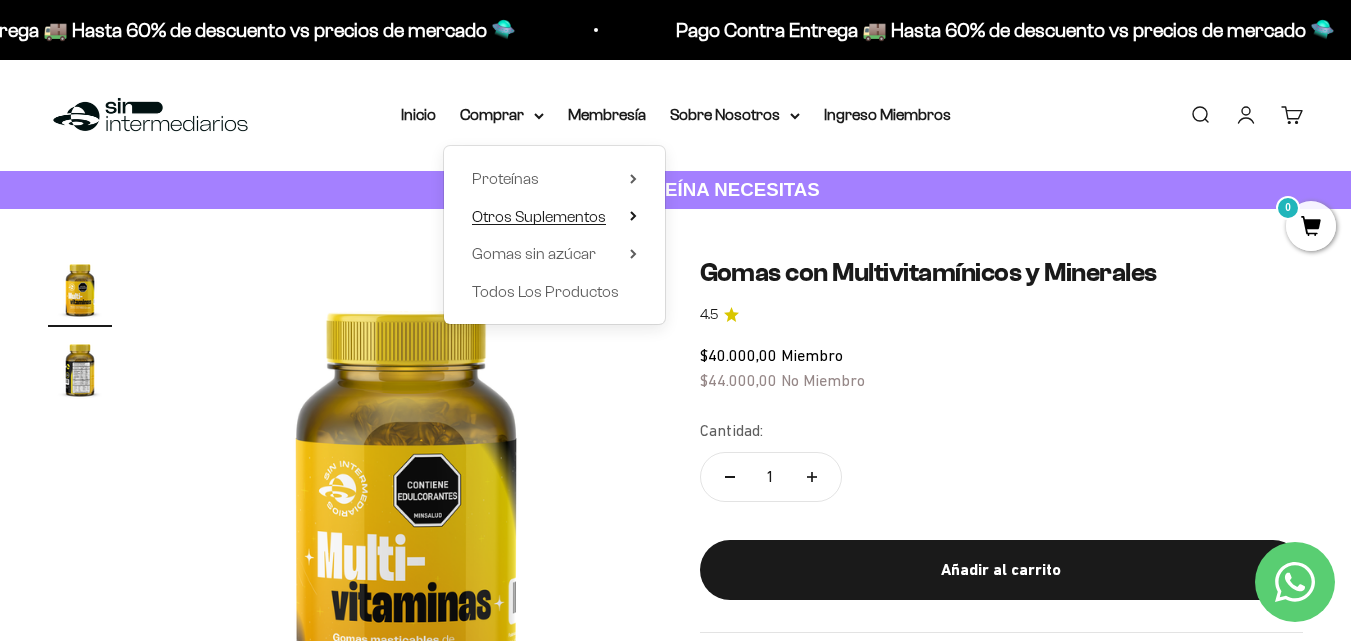 click on "Otros Suplementos" at bounding box center (539, 216) 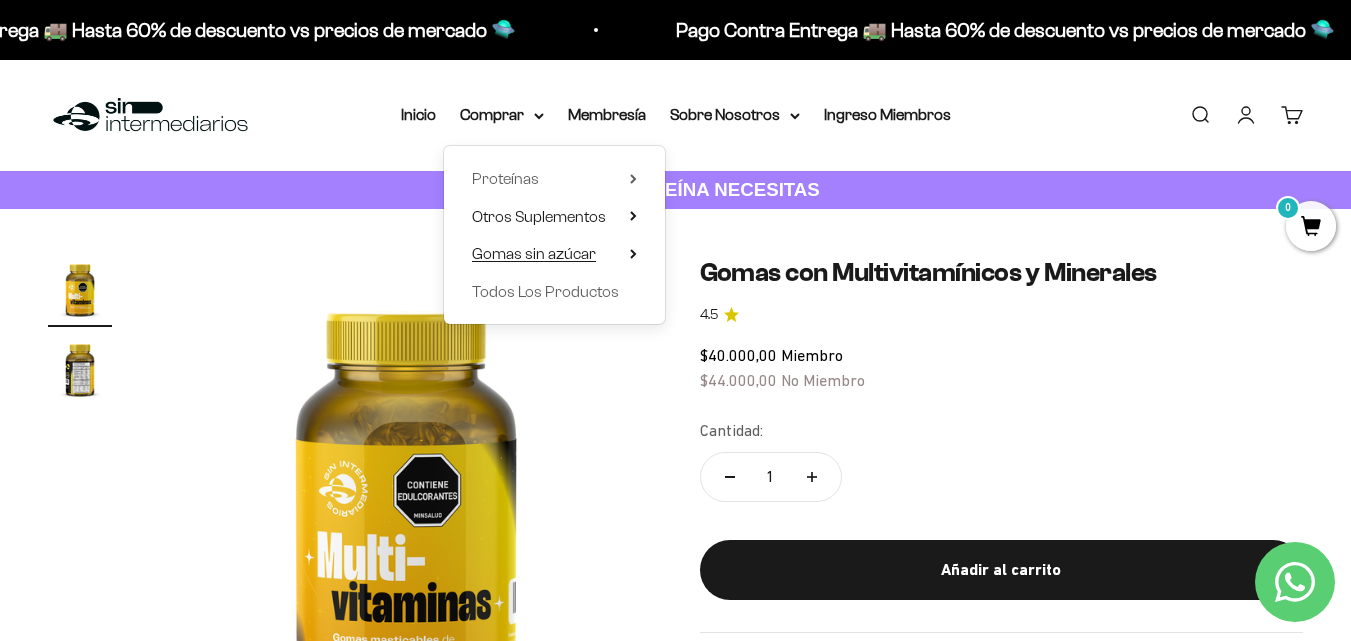 click on "Gomas sin azúcar" at bounding box center (534, 253) 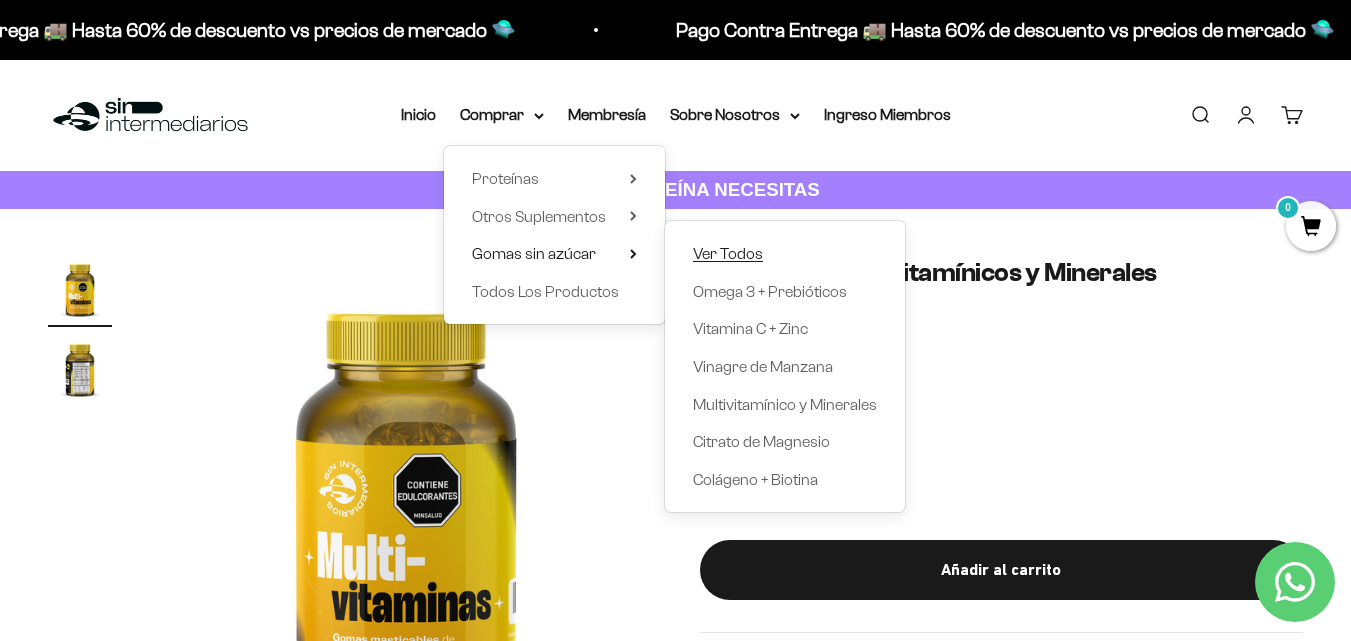 click on "Ver Todos" at bounding box center [728, 253] 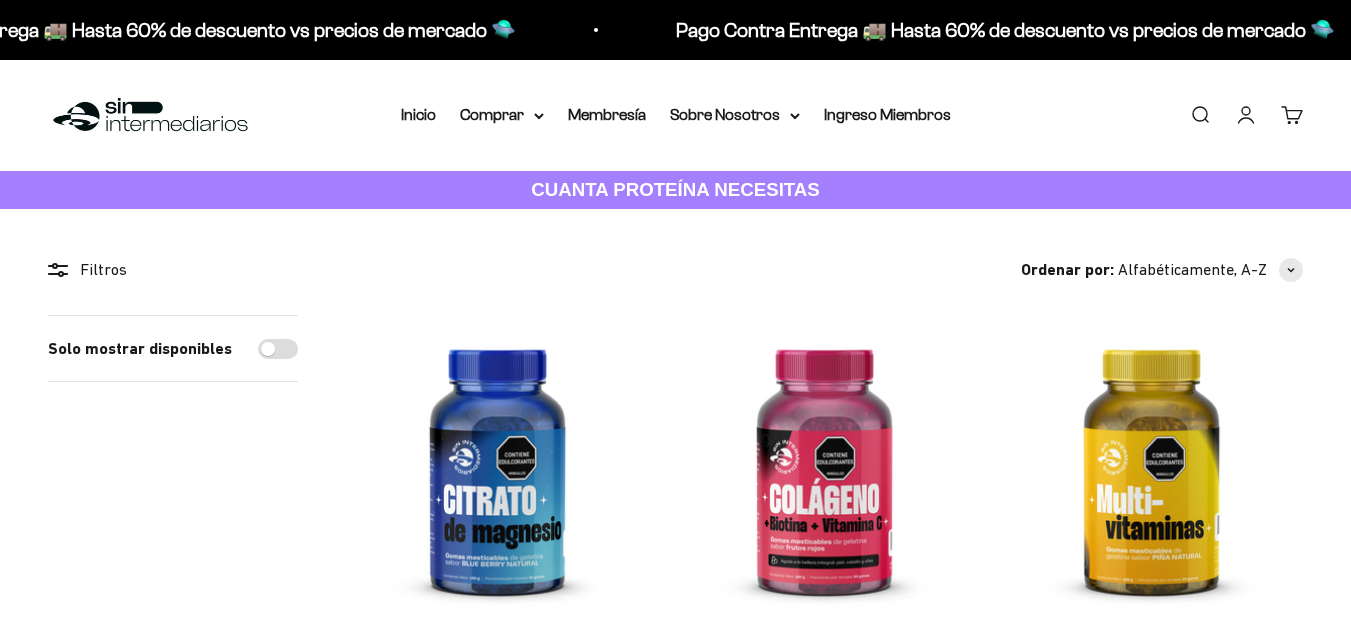 scroll, scrollTop: 0, scrollLeft: 0, axis: both 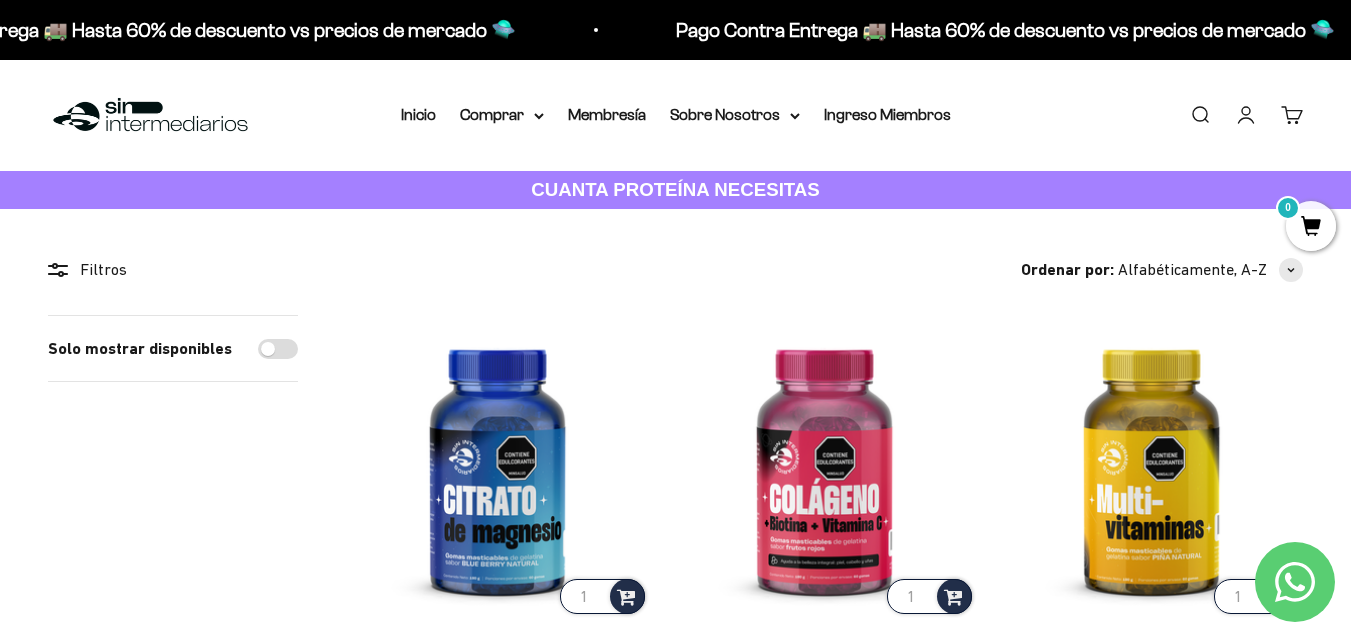 drag, startPoint x: 1348, startPoint y: 109, endPoint x: 1352, endPoint y: 158, distance: 49.162994 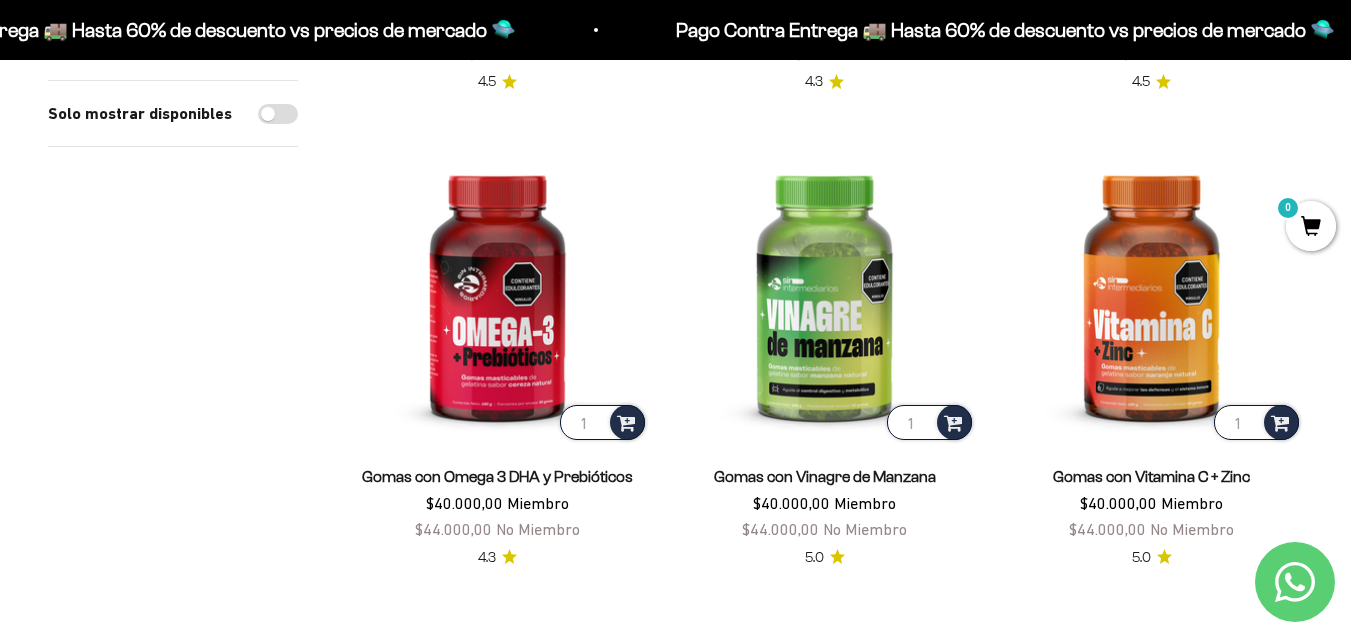 scroll, scrollTop: 676, scrollLeft: 0, axis: vertical 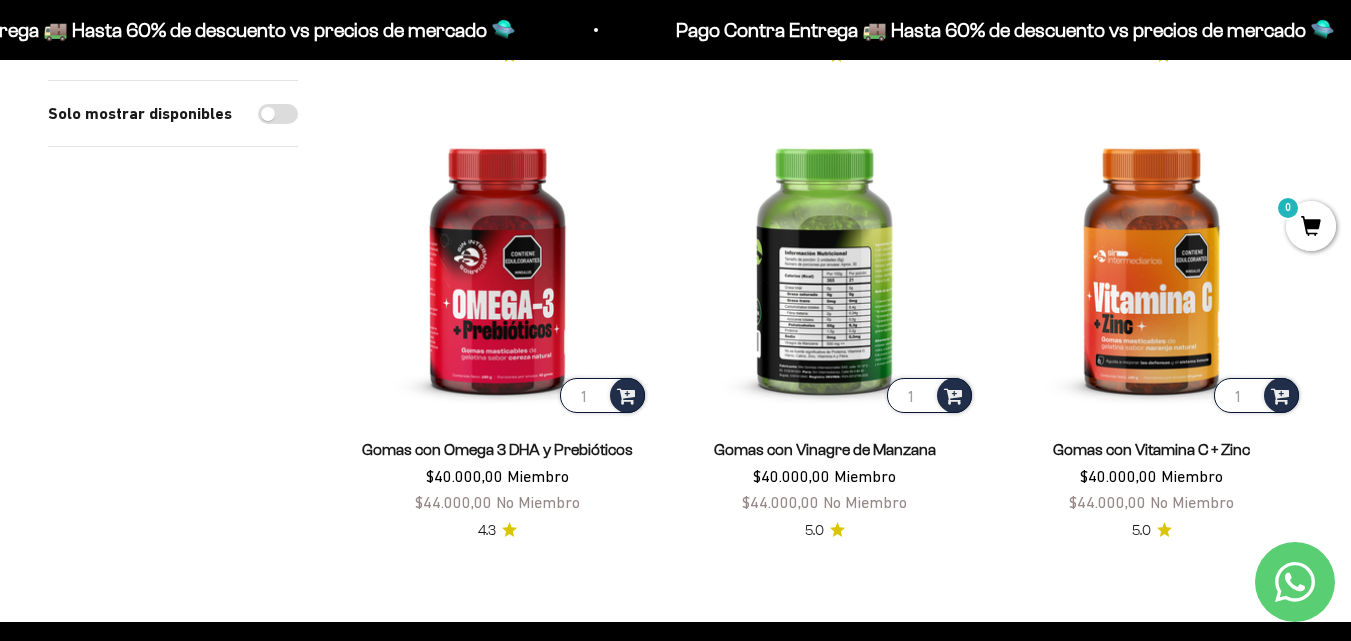 click at bounding box center (824, 265) 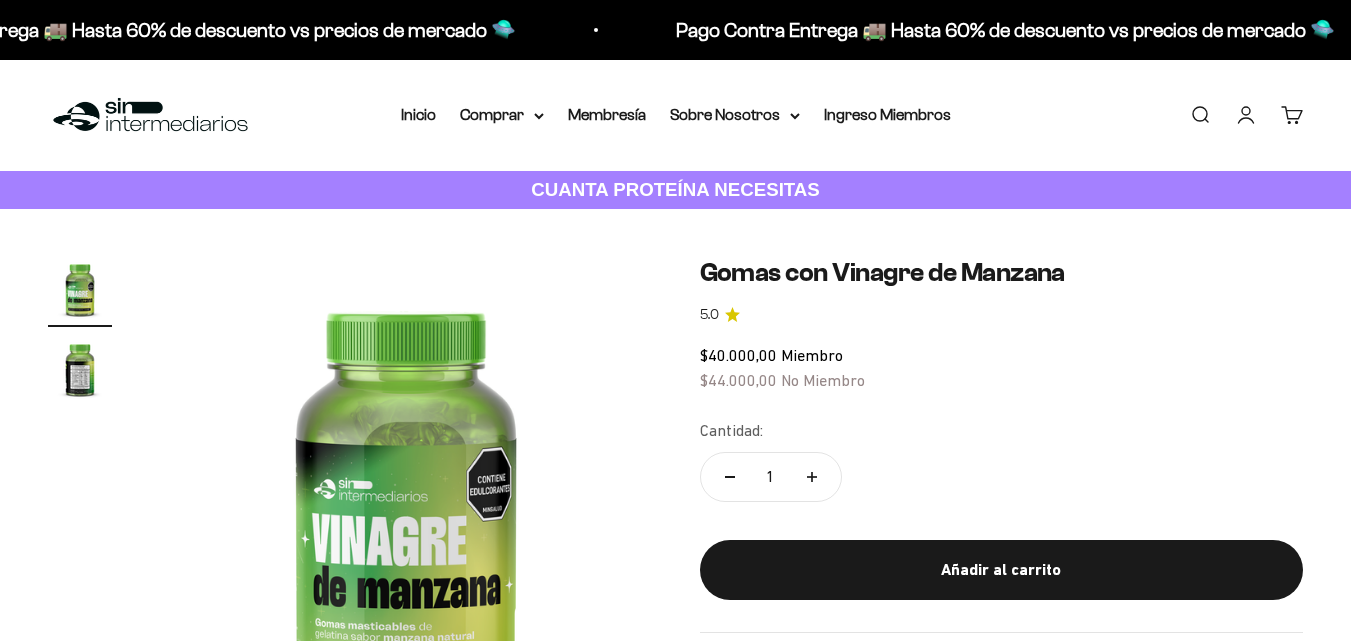 scroll, scrollTop: 0, scrollLeft: 0, axis: both 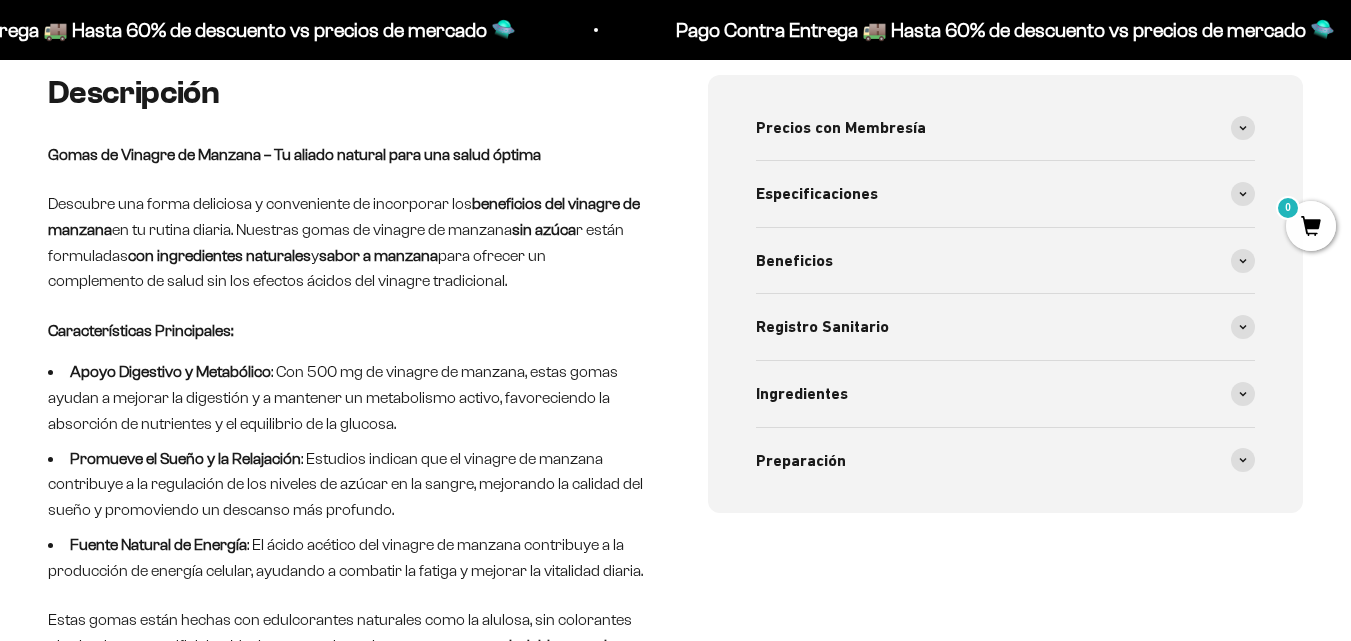 click on "Ir al contenido
Pago Contra Entrega 🚚 Hasta 60% de descuento vs precios de mercado 🛸
Pago Contra Entrega 🚚 Hasta 60% de descuento vs precios de mercado 🛸
Pago Contra Entrega 🚚 Hasta 60% de descuento vs precios de mercado 🛸
Pago Contra Entrega 🚚 Hasta 60% de descuento vs precios de mercado 🛸
Pago Contra Entrega 🚚 Hasta 60% de descuento vs precios de mercado 🛸
Pago Contra Entrega 🚚 Hasta 60% de descuento vs precios de mercado 🛸
Pago Contra Entrega 🚚 Hasta 60% de descuento vs precios de mercado 🛸" at bounding box center (675, 1639) 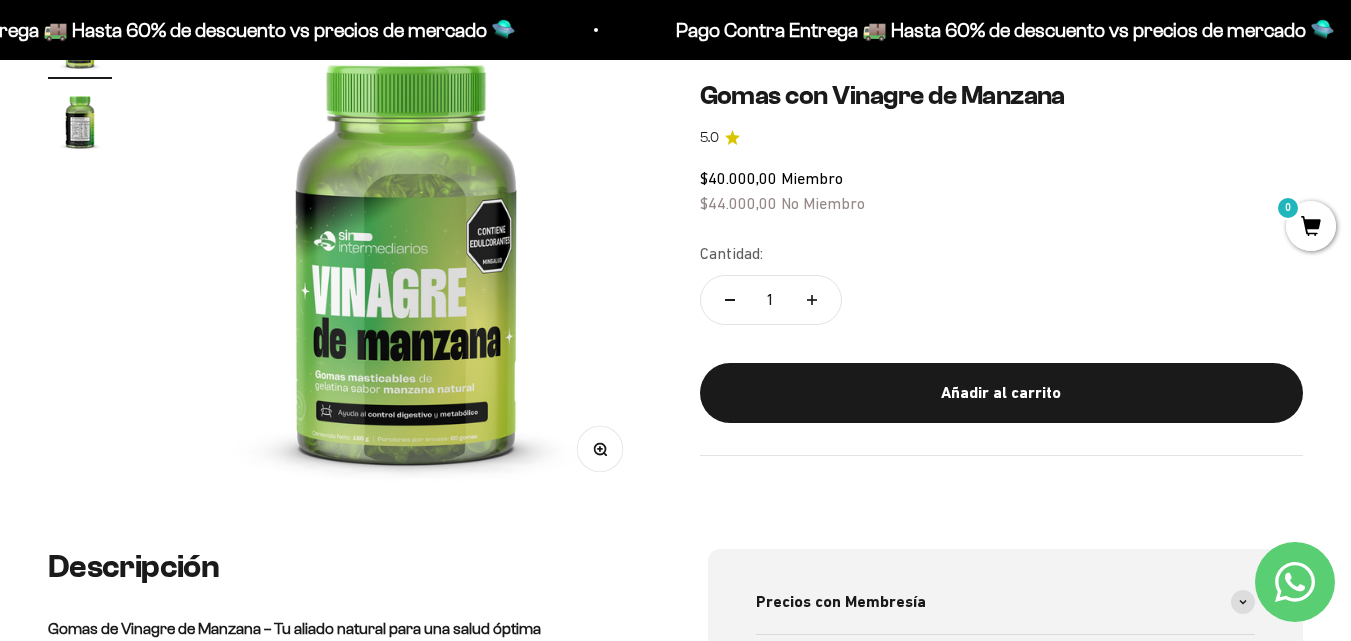 scroll, scrollTop: 233, scrollLeft: 0, axis: vertical 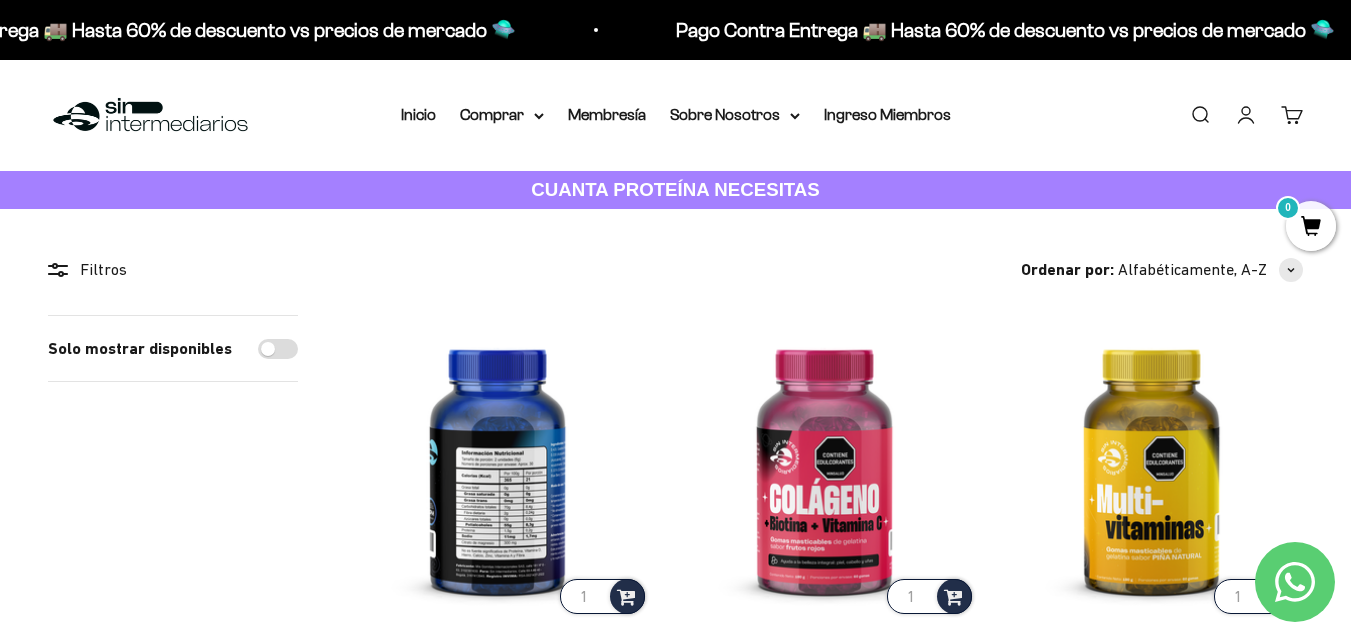 click at bounding box center [497, 466] 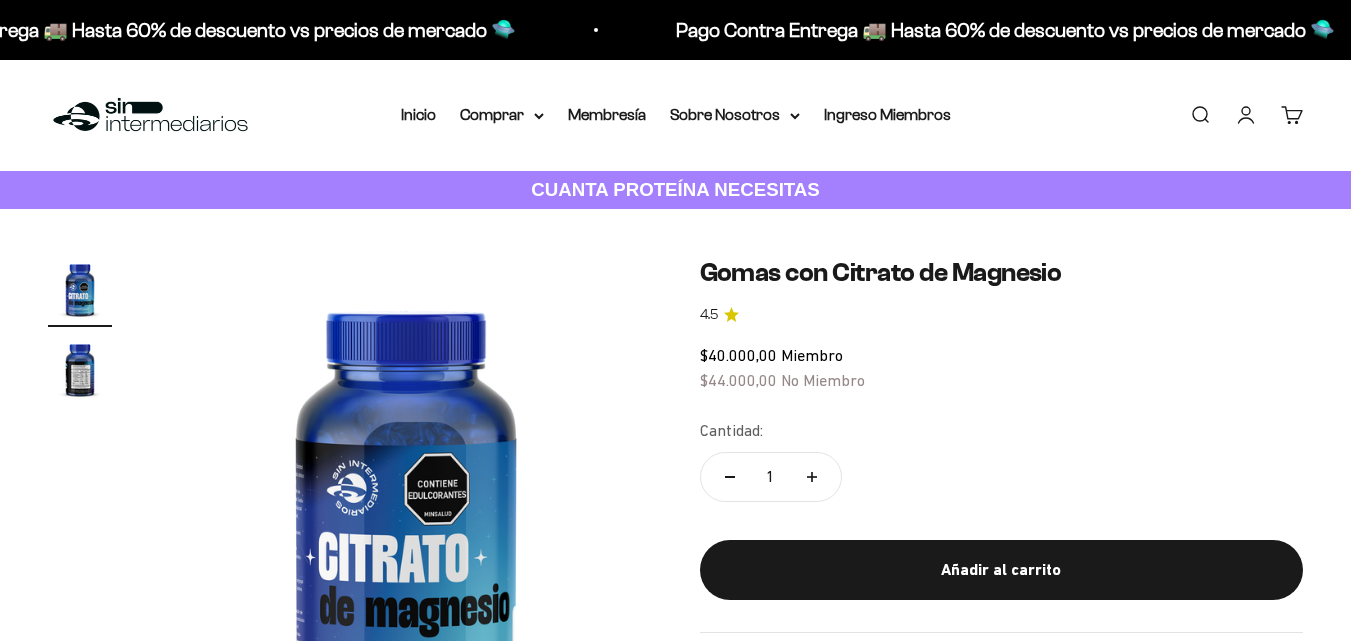 scroll, scrollTop: 0, scrollLeft: 0, axis: both 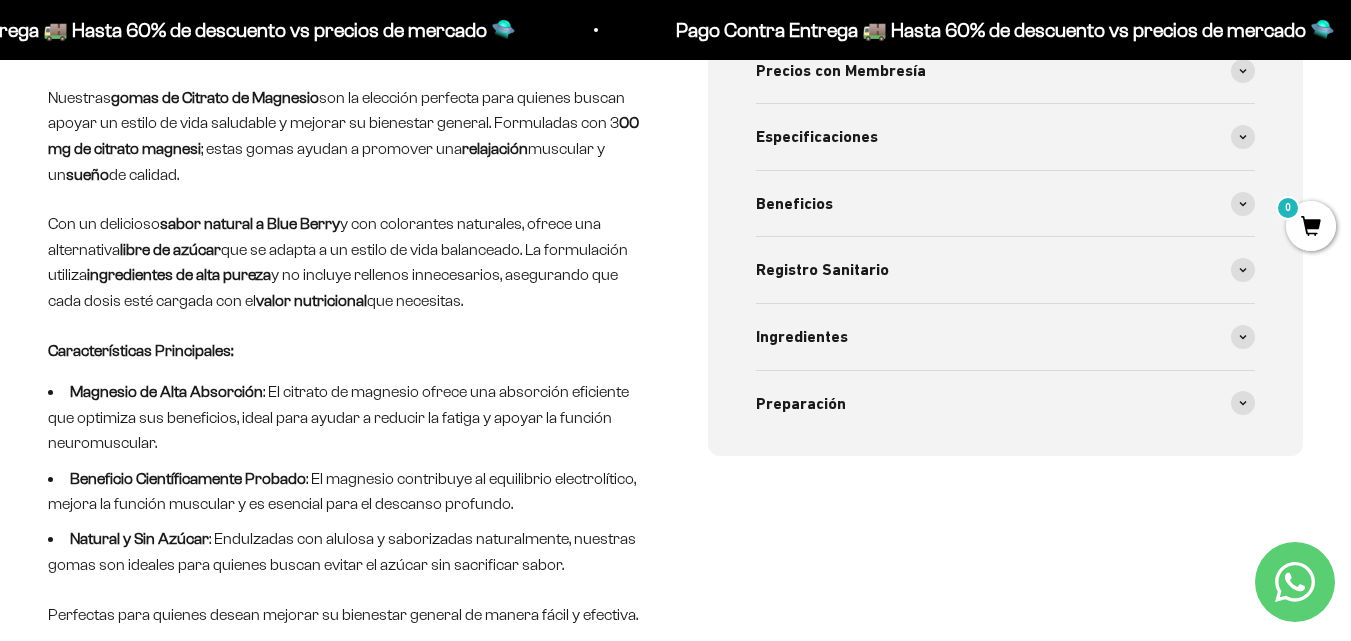 drag, startPoint x: 1364, startPoint y: 56, endPoint x: 1347, endPoint y: 140, distance: 85.70297 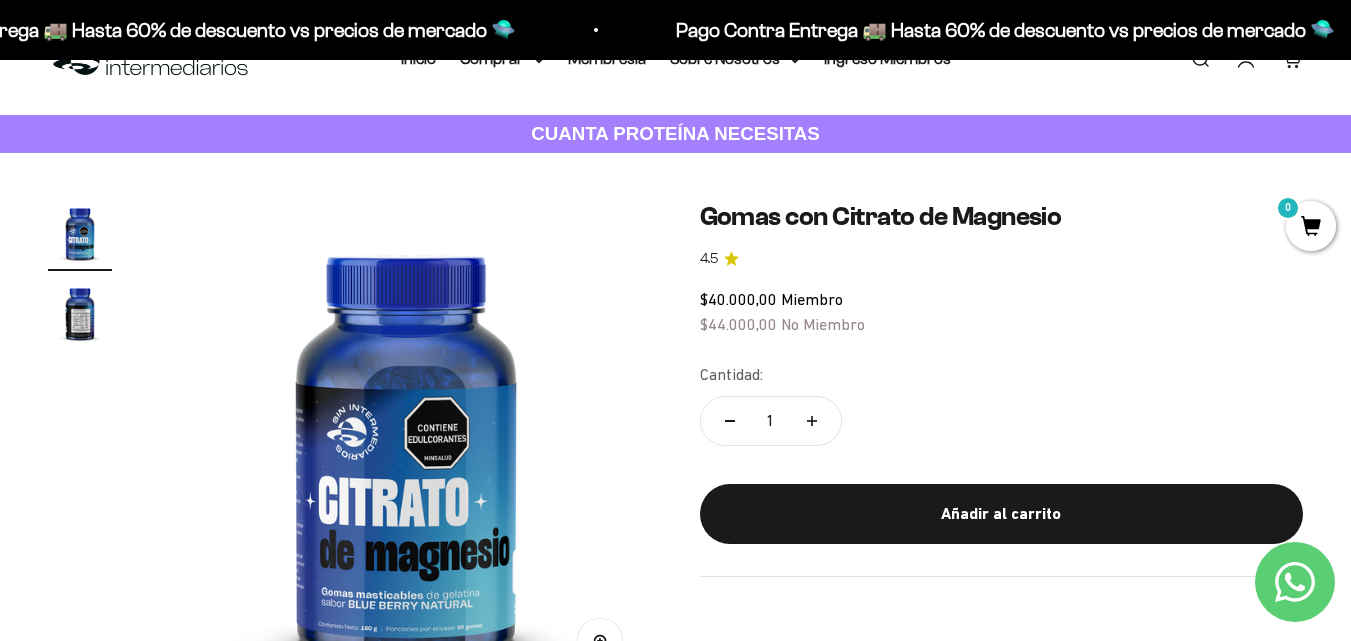 scroll, scrollTop: 0, scrollLeft: 0, axis: both 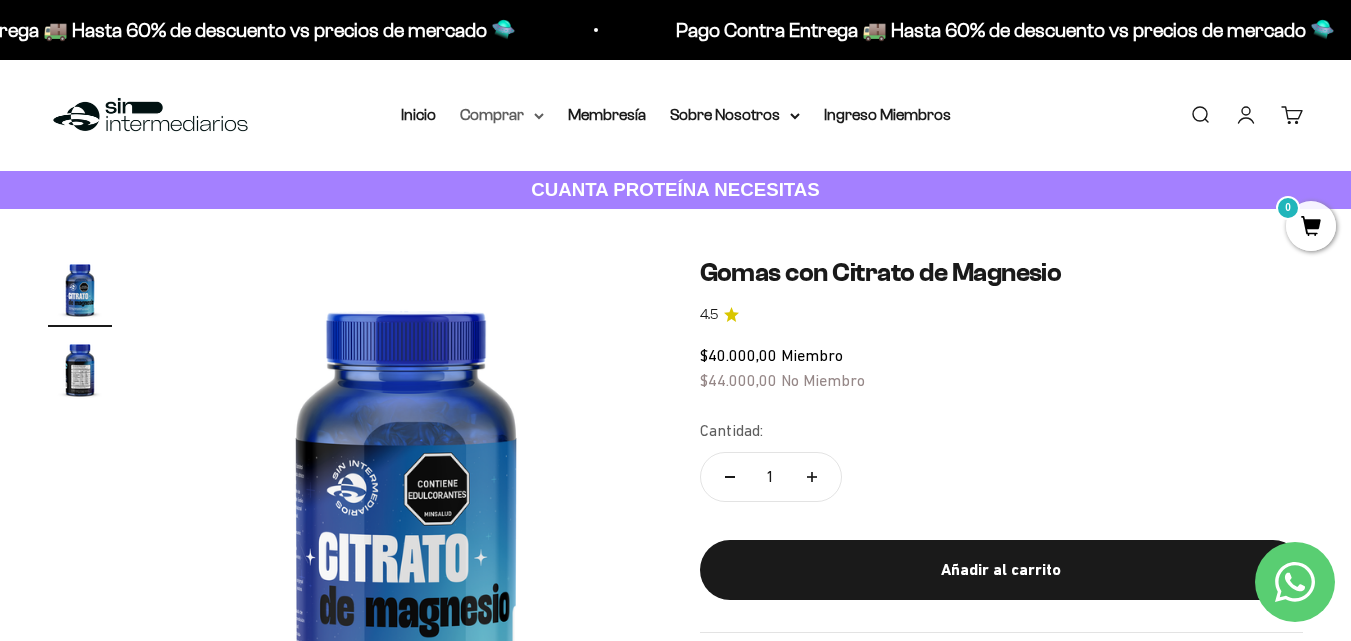 click on "Comprar" at bounding box center [502, 115] 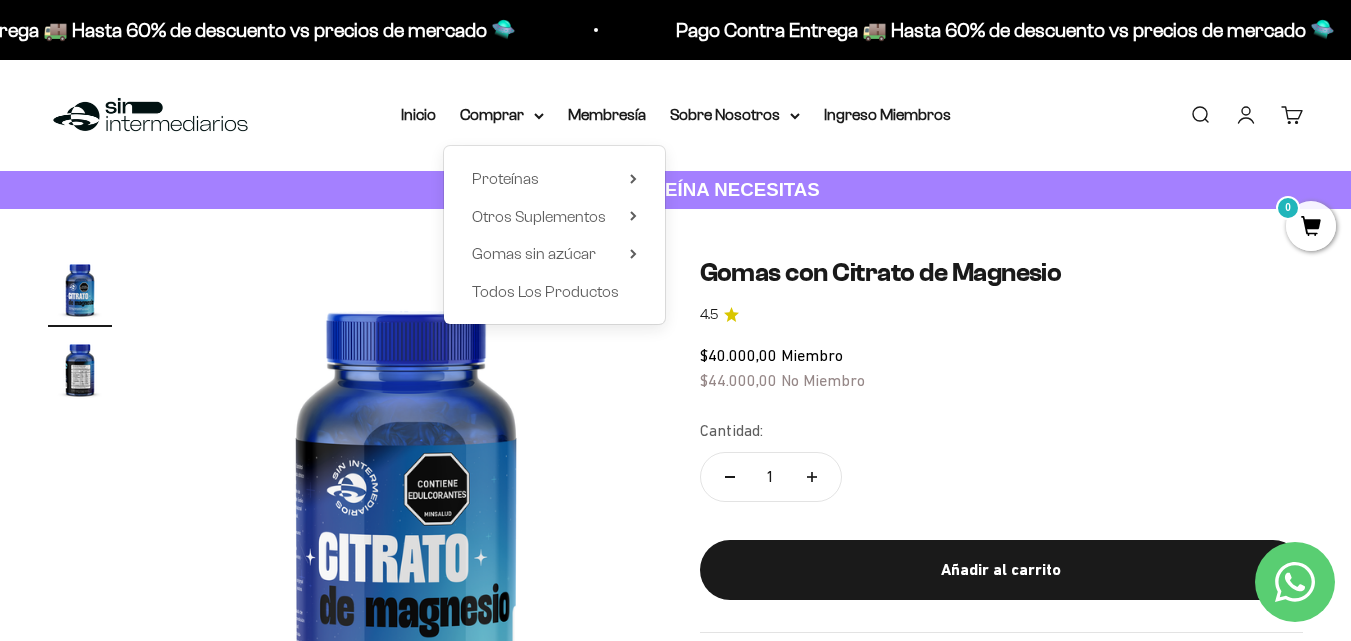 click on "Proteínas
Ver Todos
Whey
Iso
Vegan
Shaker" at bounding box center [554, 235] 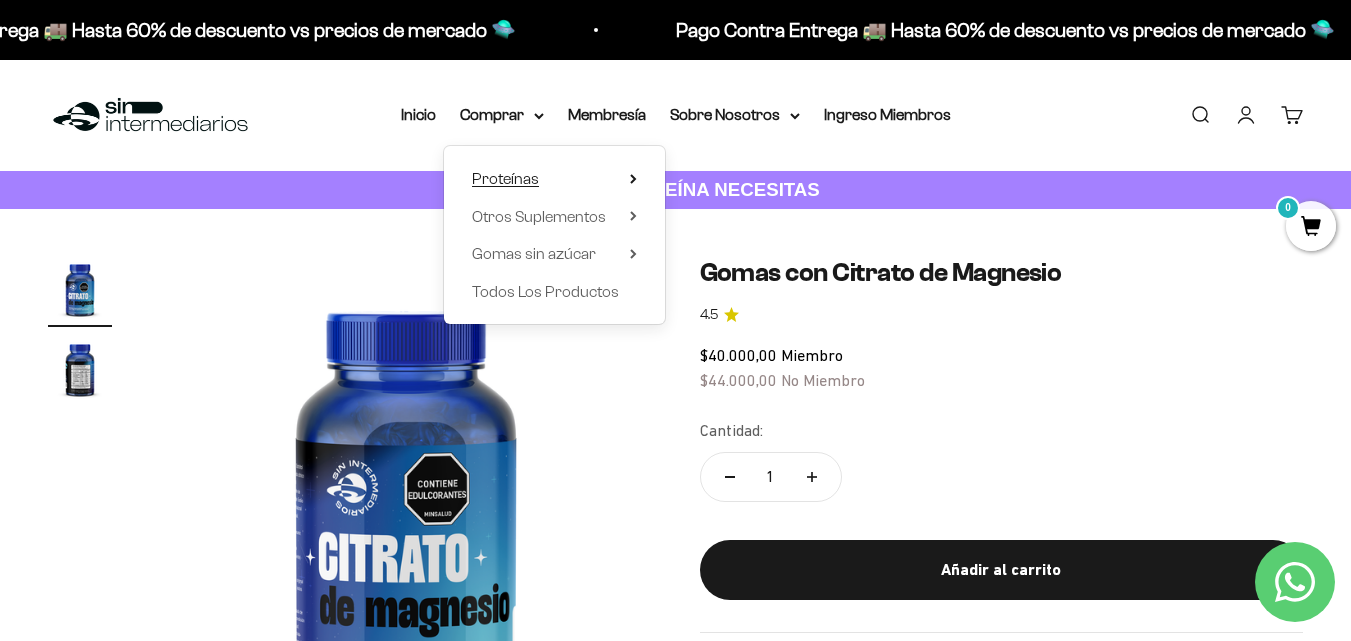 click on "Proteínas" at bounding box center (554, 179) 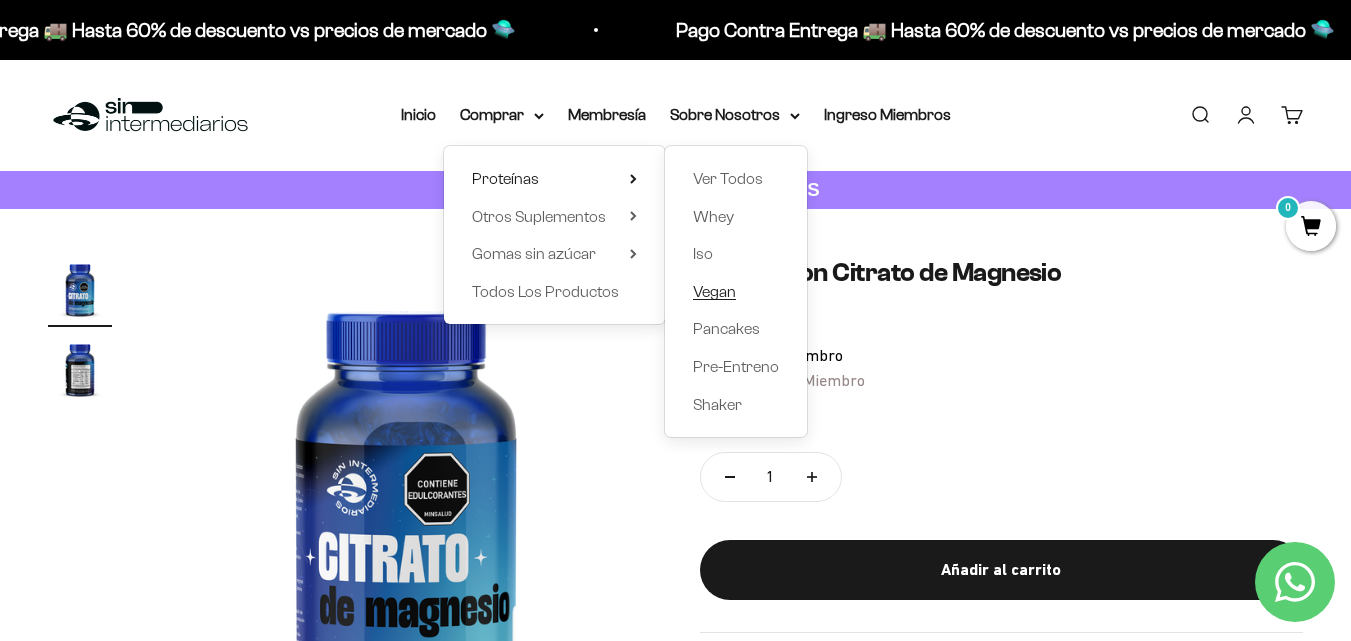 click on "Vegan" at bounding box center [714, 291] 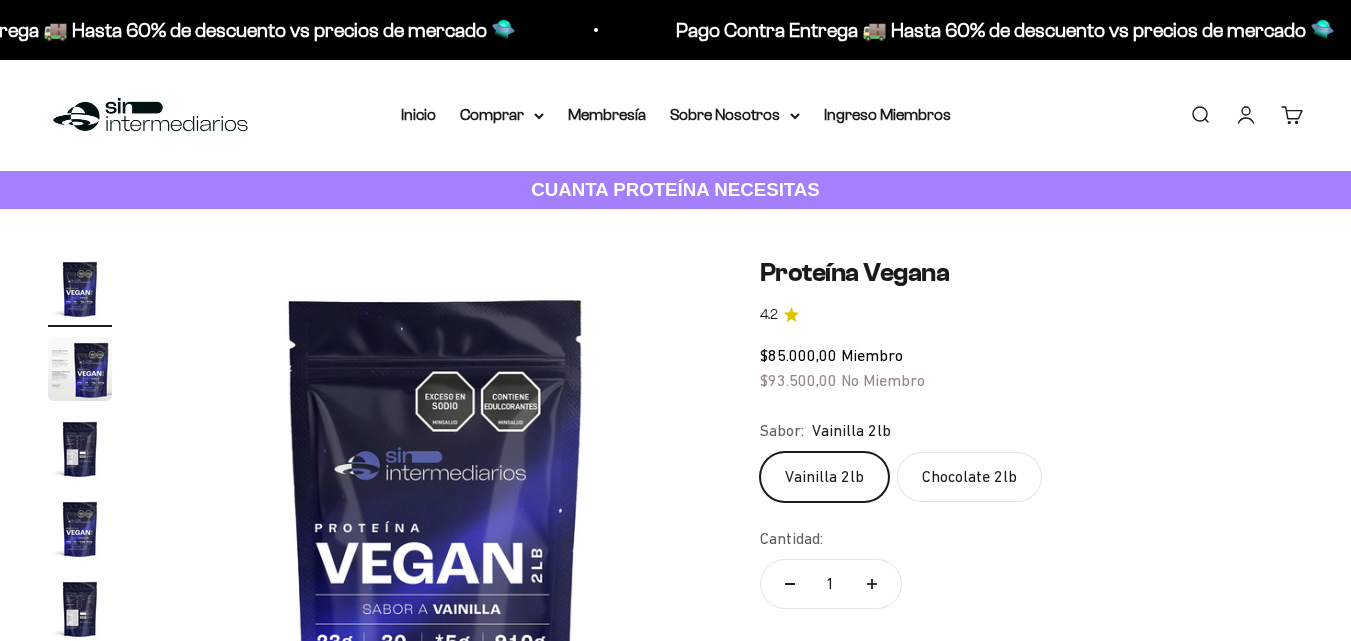 scroll, scrollTop: 0, scrollLeft: 0, axis: both 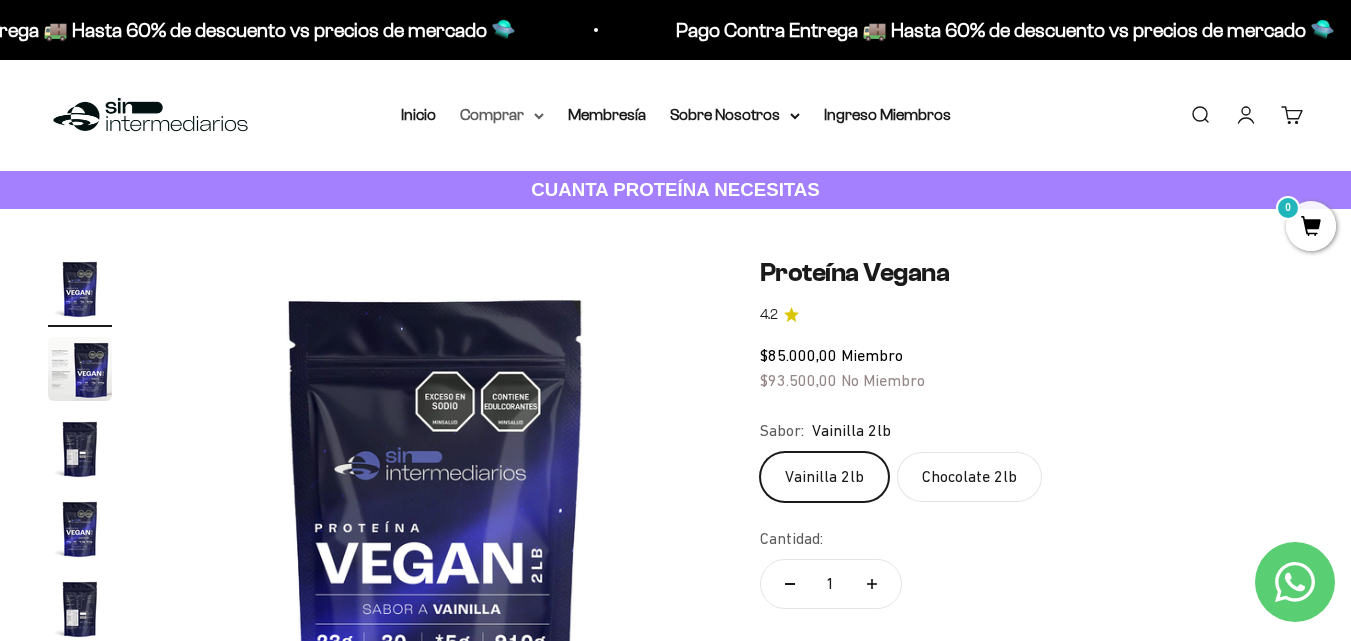 click on "Comprar" at bounding box center (502, 115) 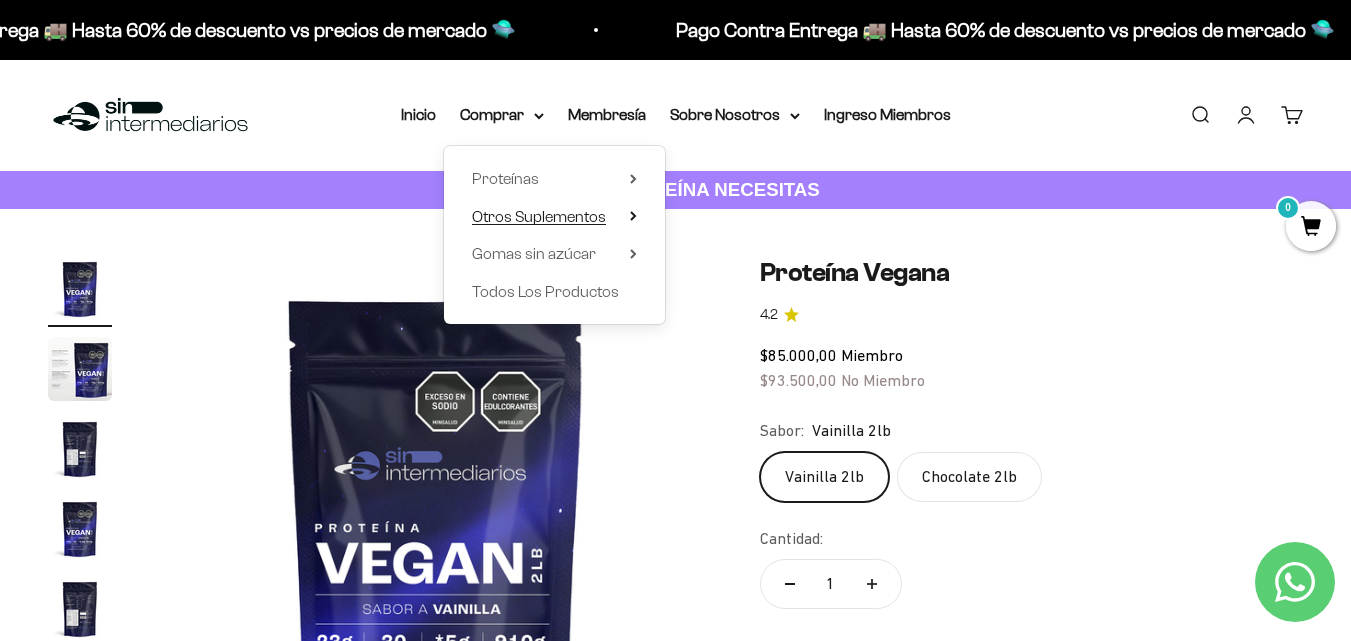 click on "Otros Suplementos" at bounding box center [554, 217] 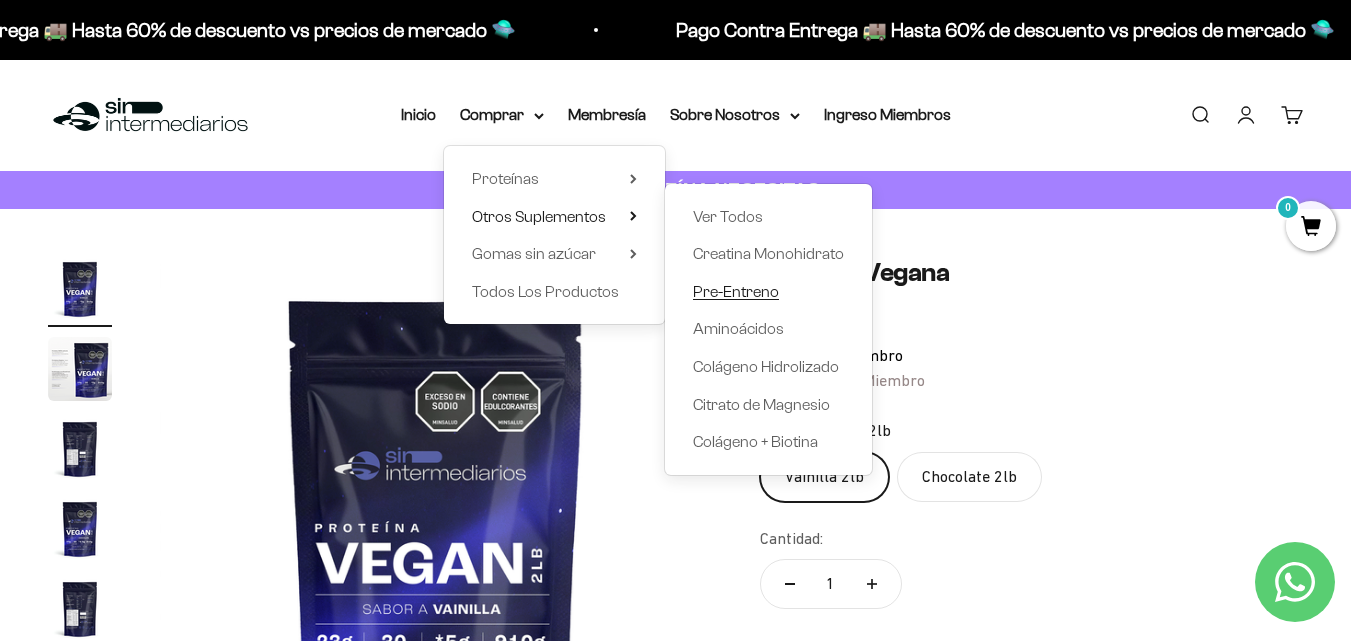 click on "Pre-Entreno" at bounding box center [736, 291] 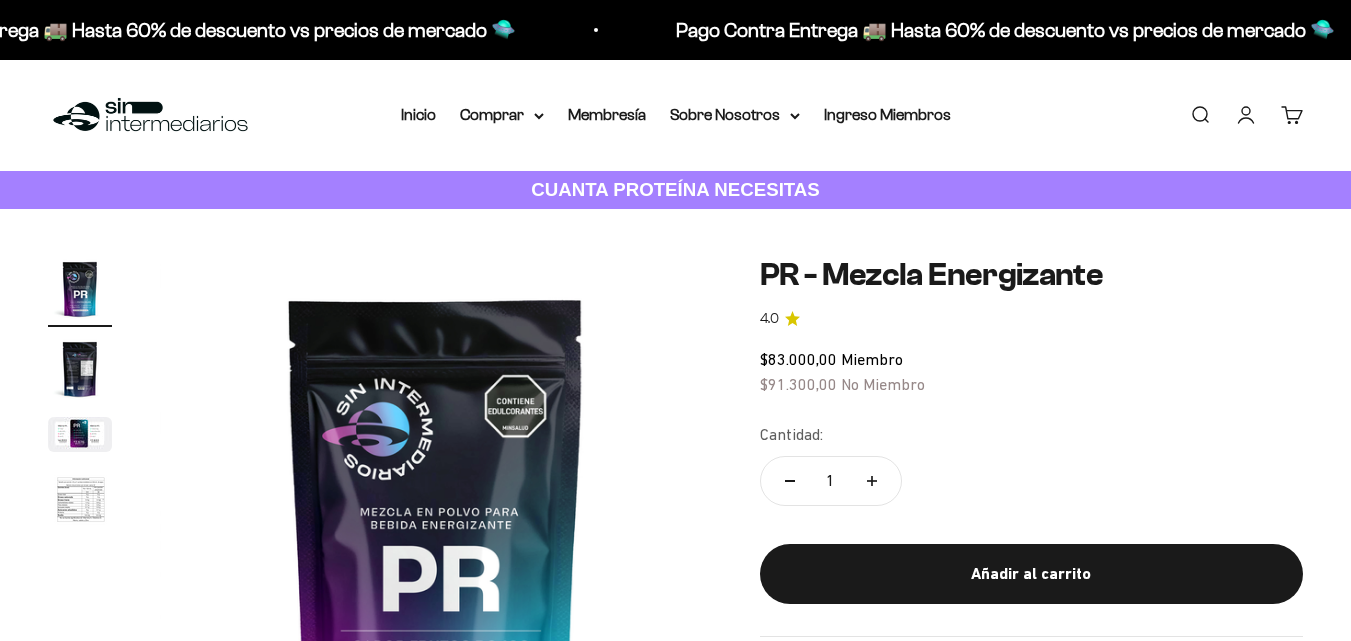 scroll, scrollTop: 0, scrollLeft: 0, axis: both 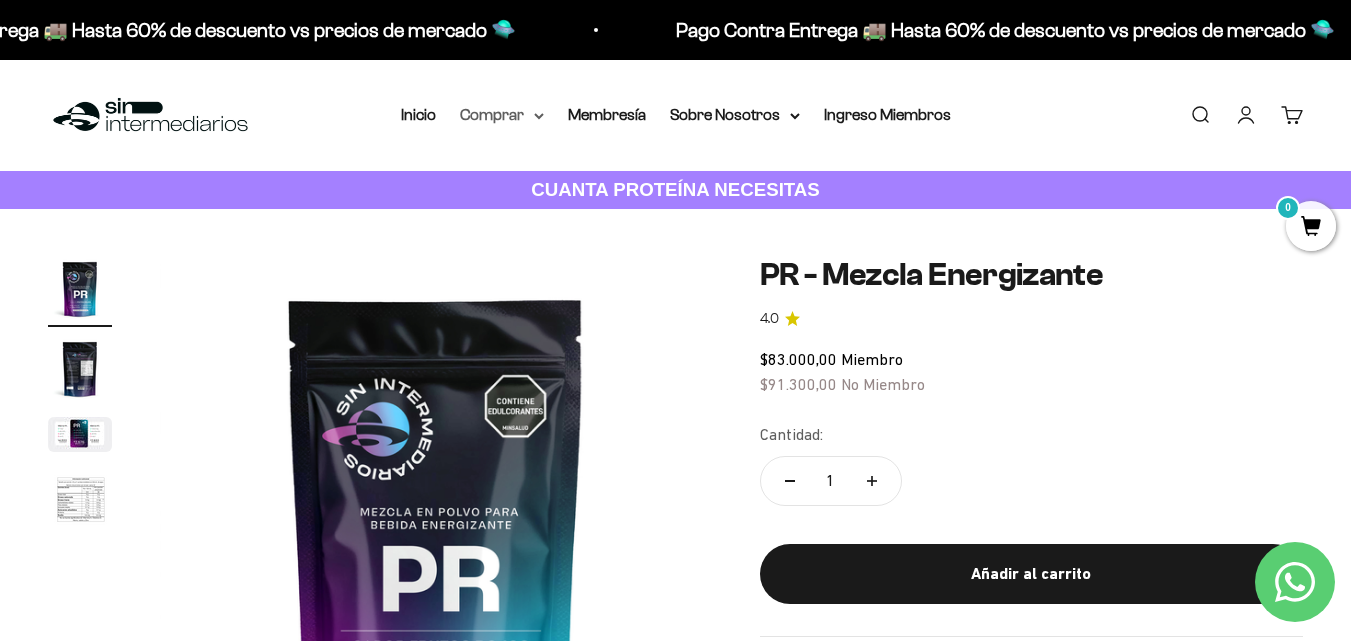 click on "Comprar" at bounding box center (502, 115) 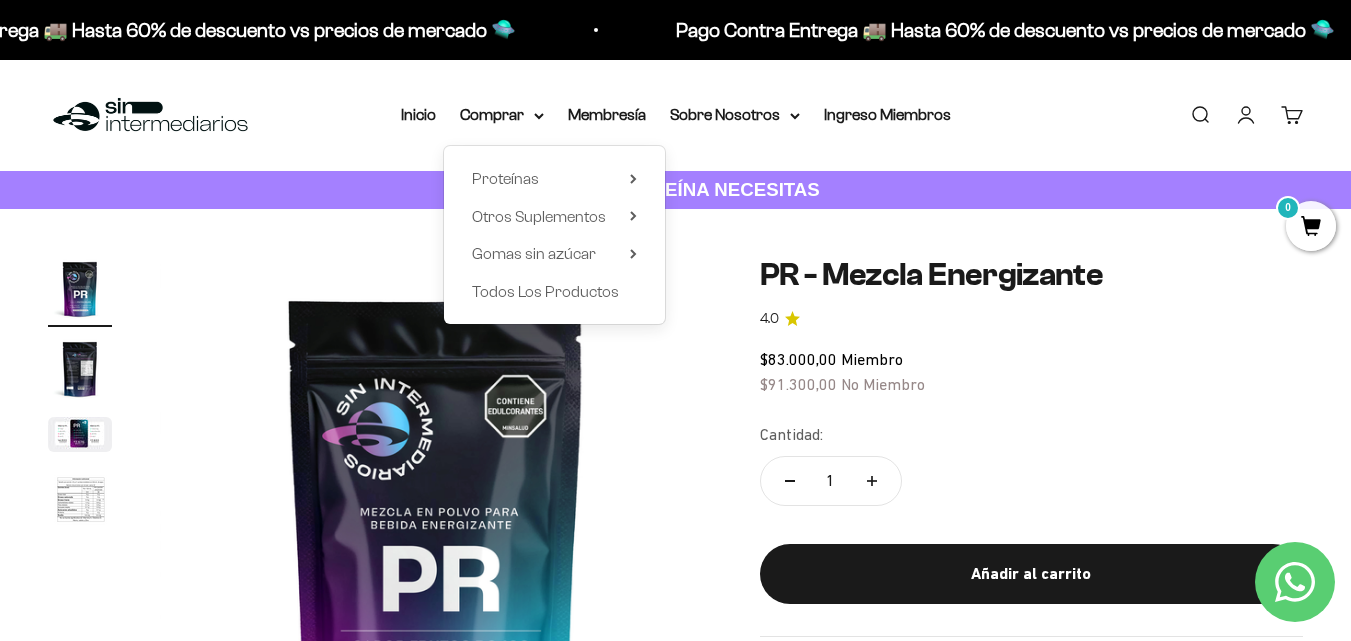 click on "Proteínas
Ver Todos
Whey
Iso
Vegan
Shaker" at bounding box center [554, 235] 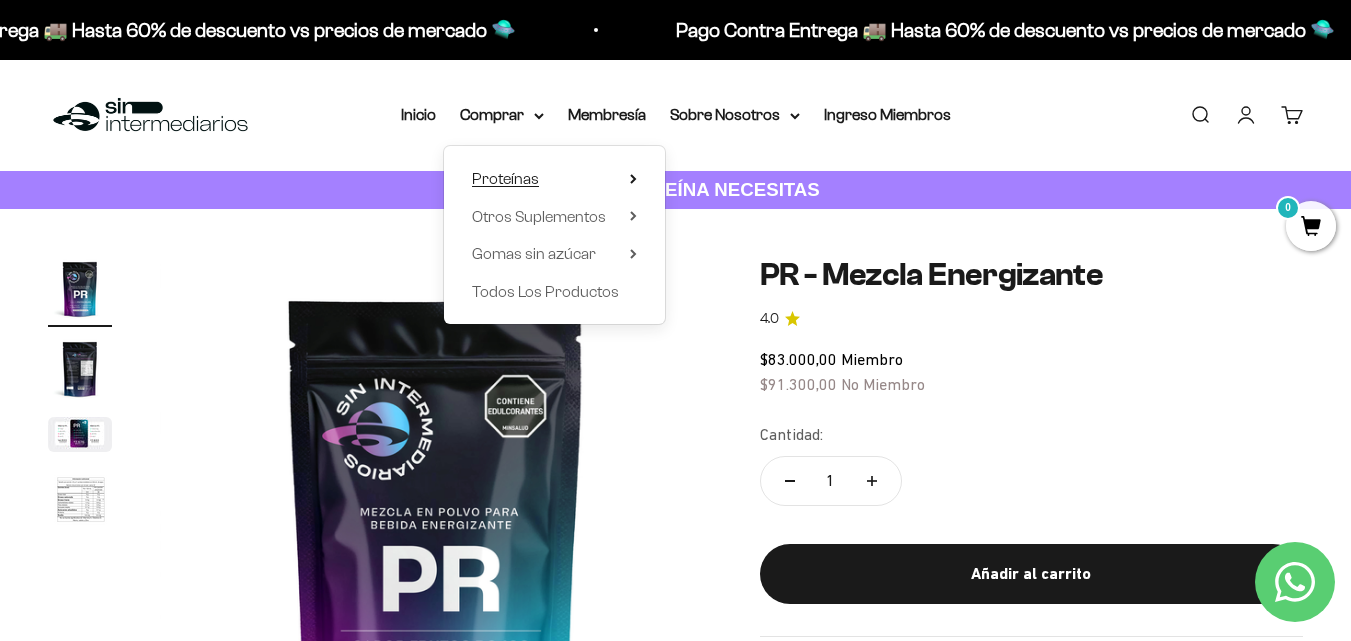 click 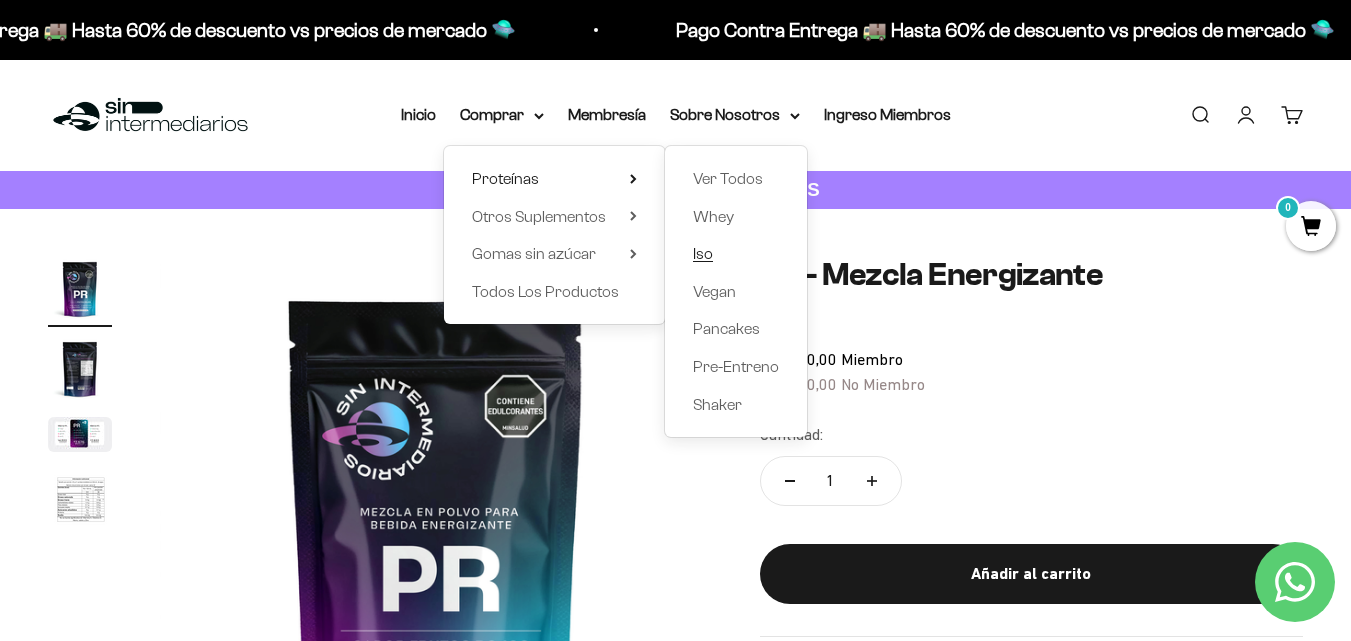 click on "Iso" at bounding box center [703, 253] 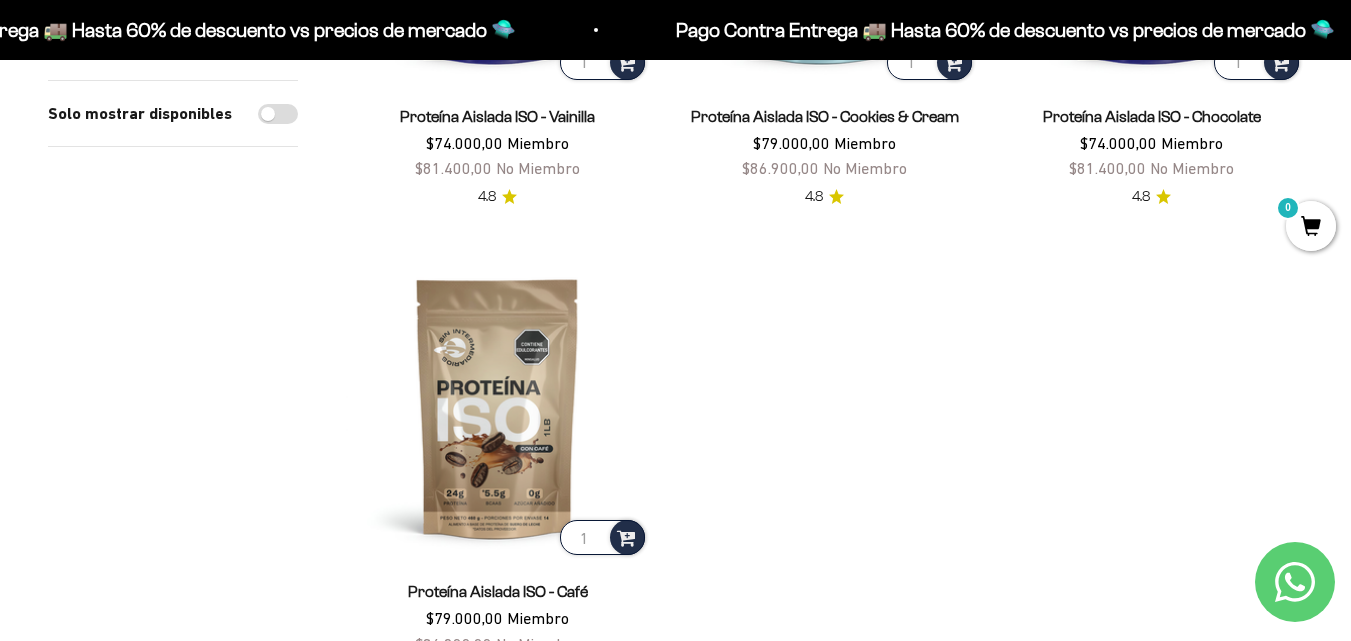 scroll, scrollTop: 680, scrollLeft: 0, axis: vertical 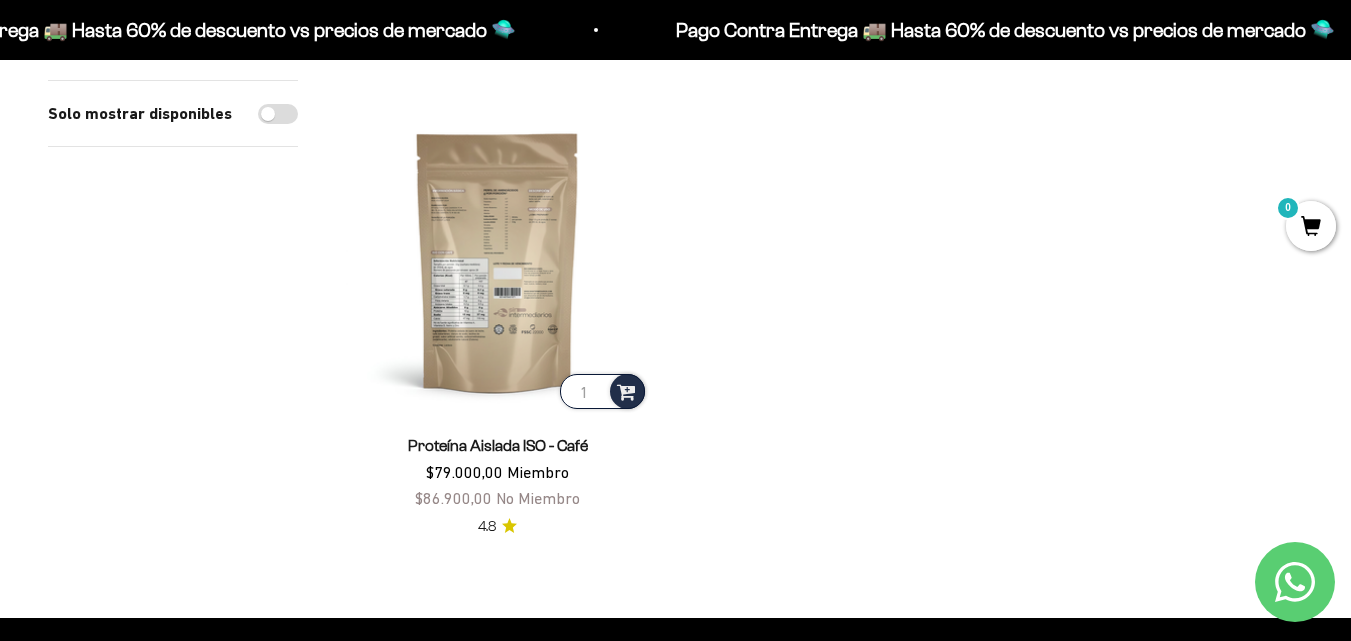 click at bounding box center (497, 261) 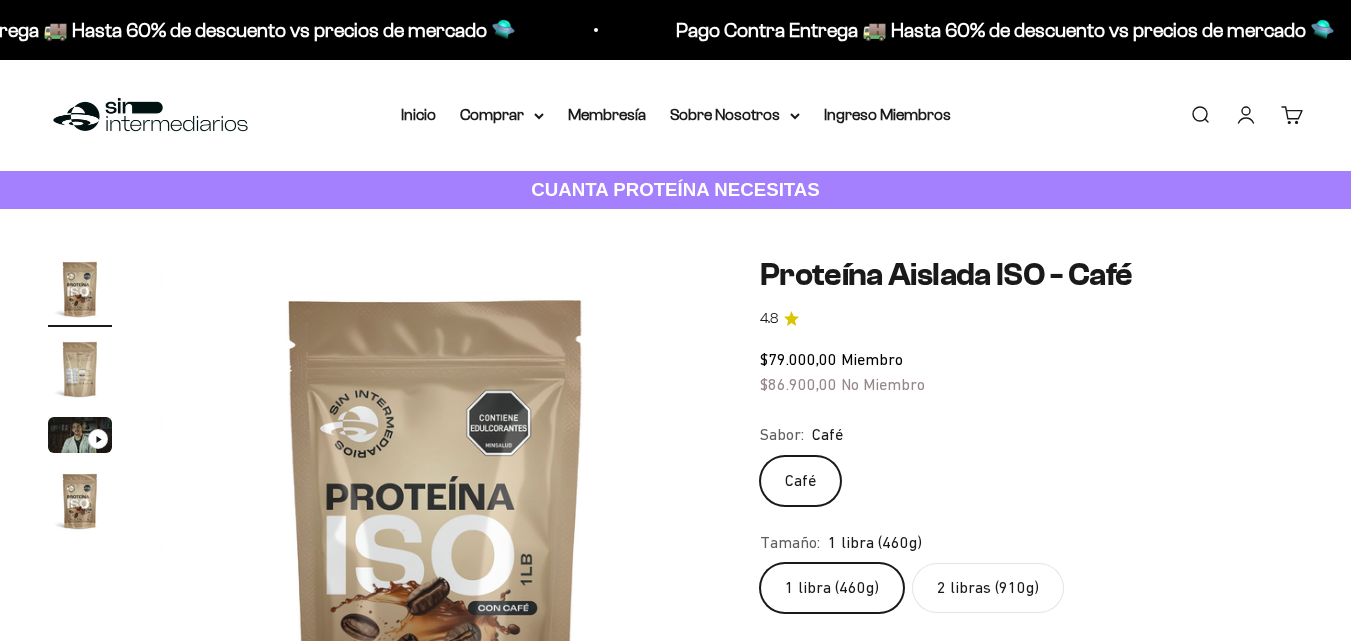 scroll, scrollTop: 0, scrollLeft: 0, axis: both 